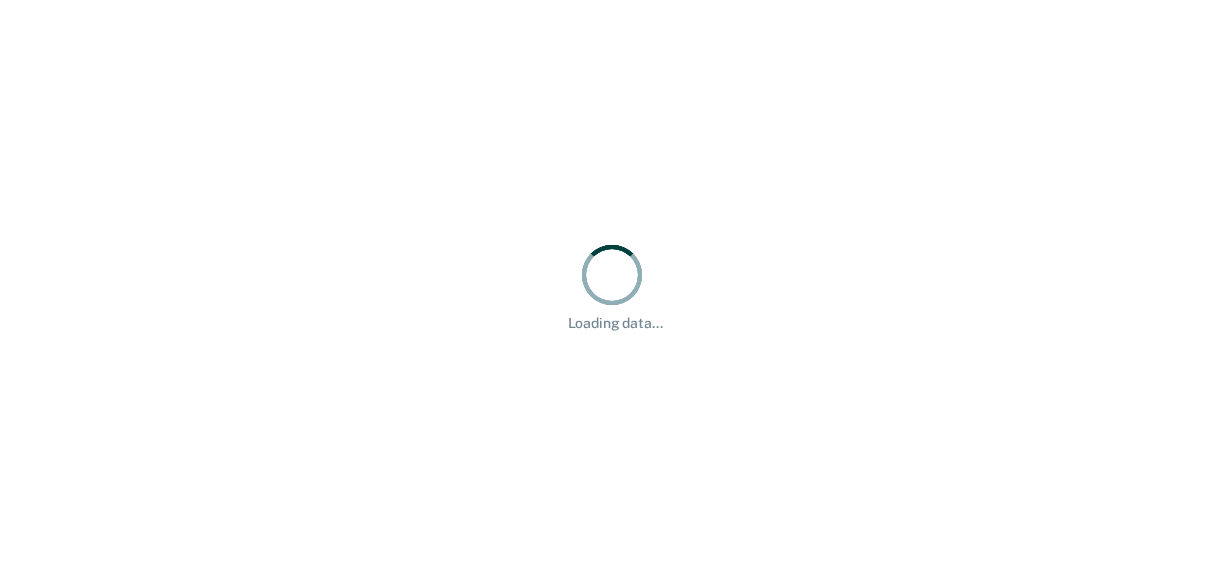 scroll, scrollTop: 0, scrollLeft: 0, axis: both 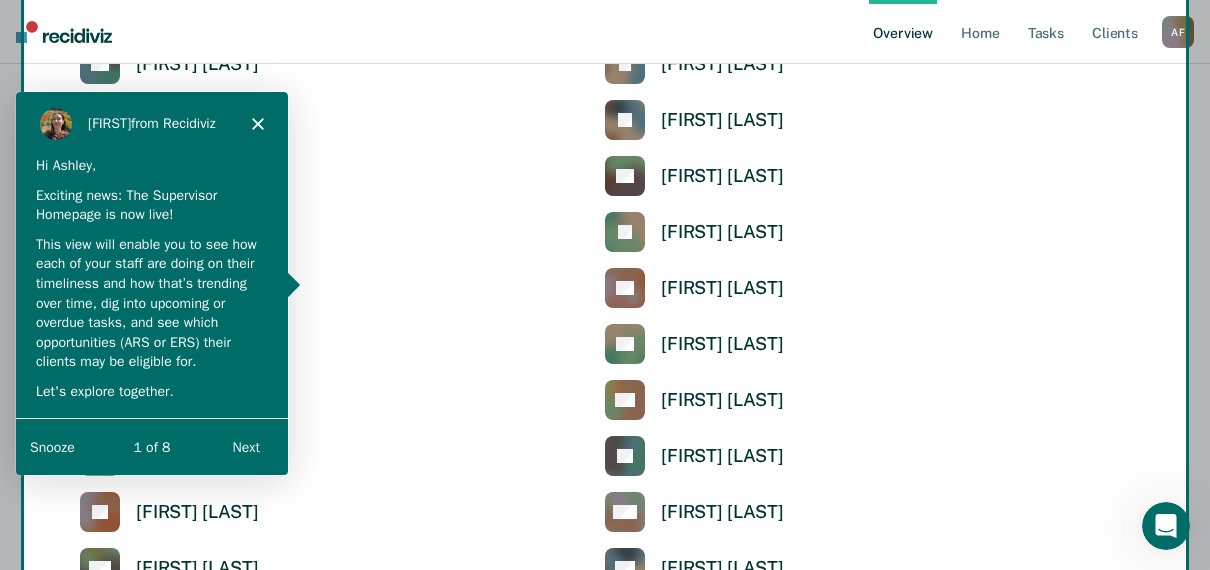 click on "Rajan from Recidiviz" at bounding box center (151, 122) 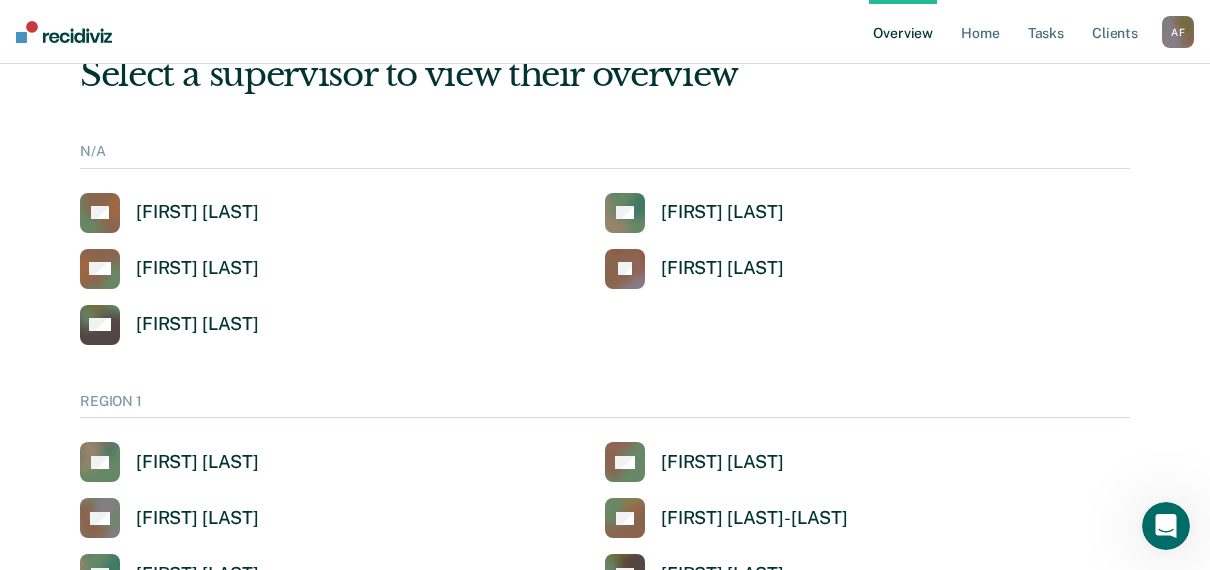 scroll, scrollTop: 0, scrollLeft: 0, axis: both 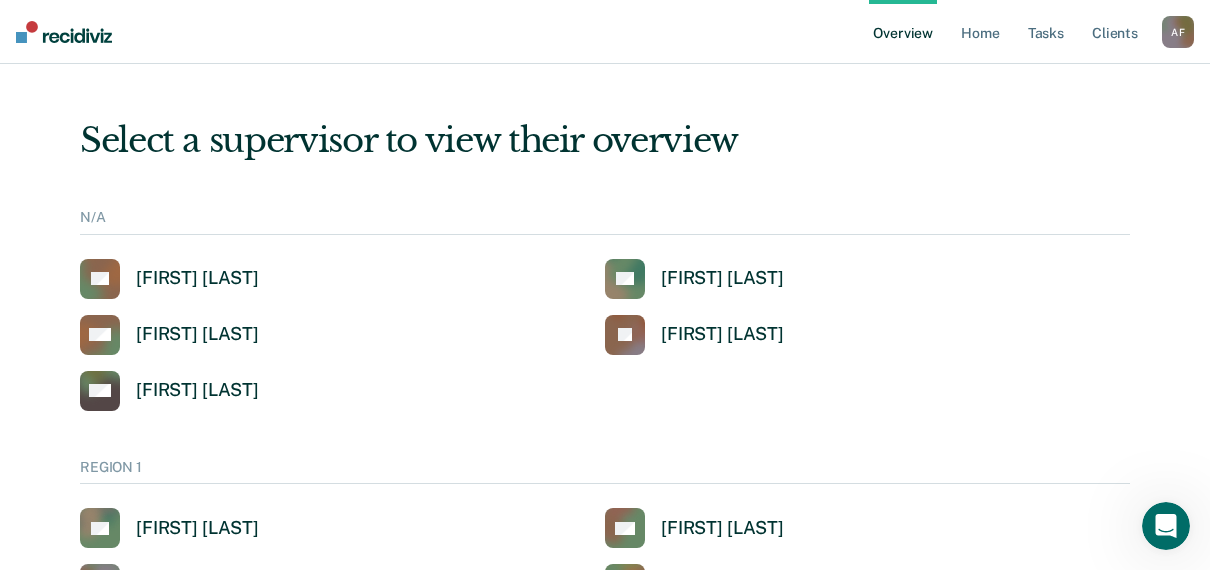 click on "Overview" at bounding box center [903, 32] 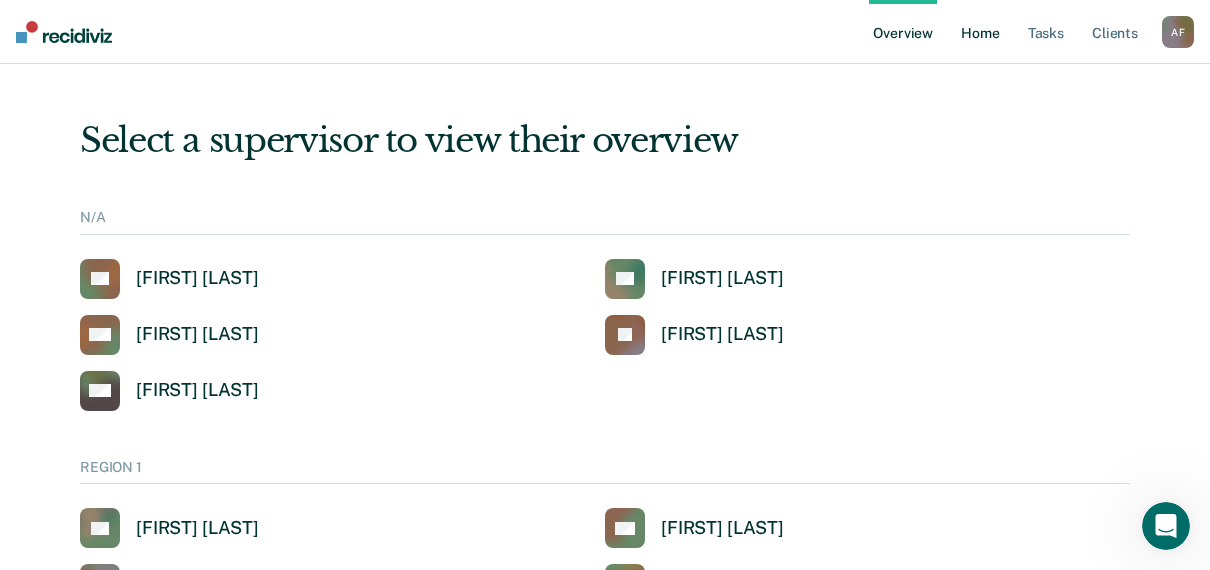 click on "Home" at bounding box center (980, 32) 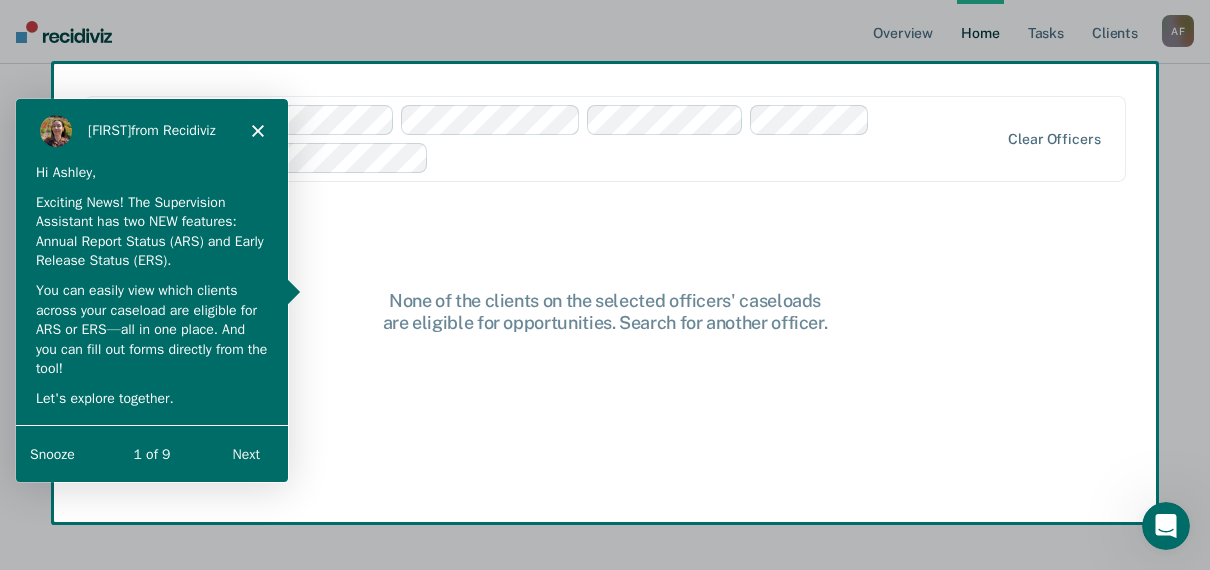 scroll, scrollTop: 0, scrollLeft: 0, axis: both 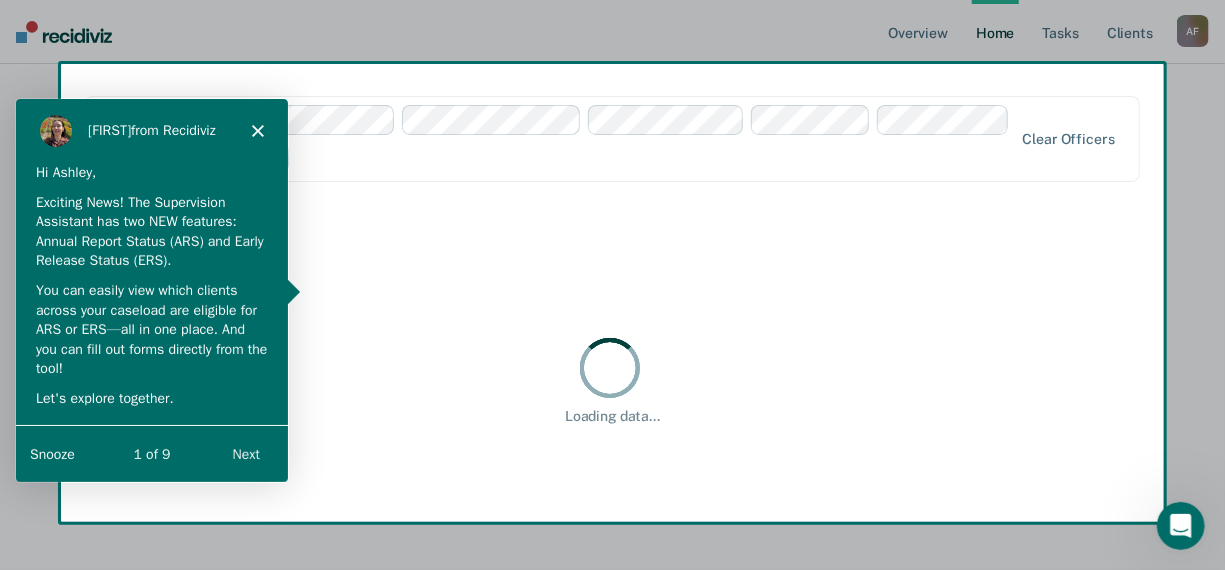 click on "Rajan from Recidiviz" at bounding box center (151, 130) 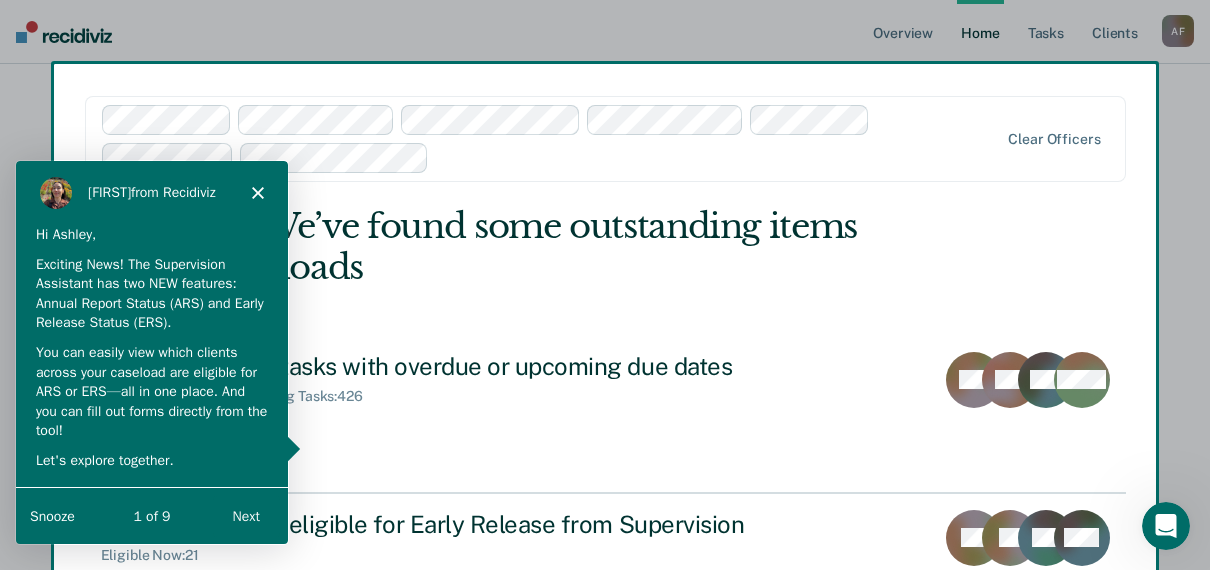 click on "Rajan from Recidiviz" at bounding box center (151, 192) 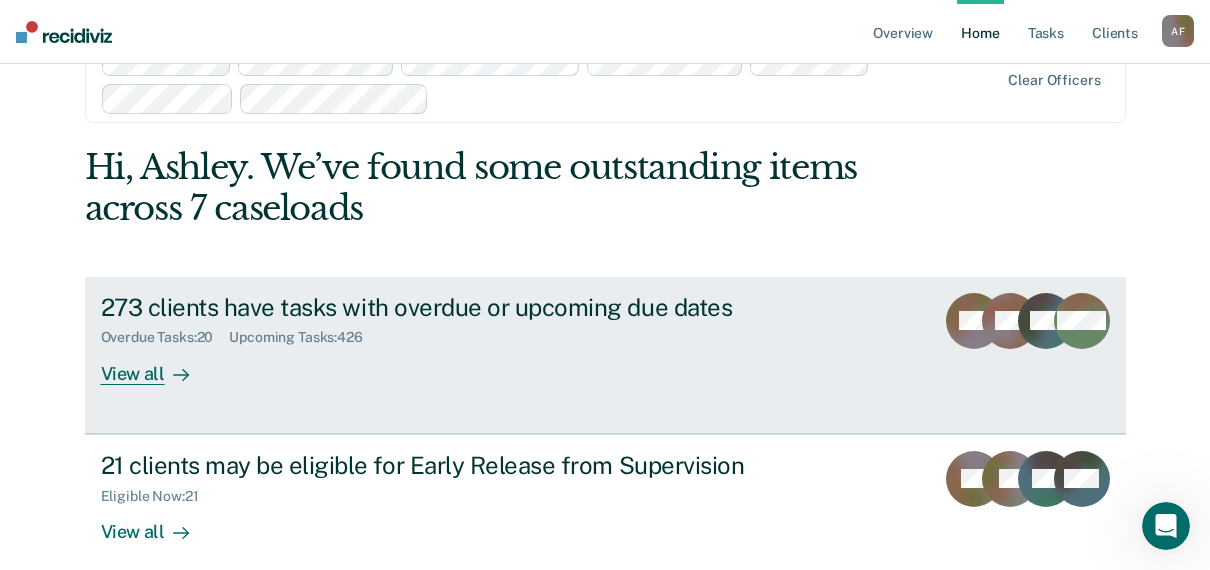 scroll, scrollTop: 0, scrollLeft: 0, axis: both 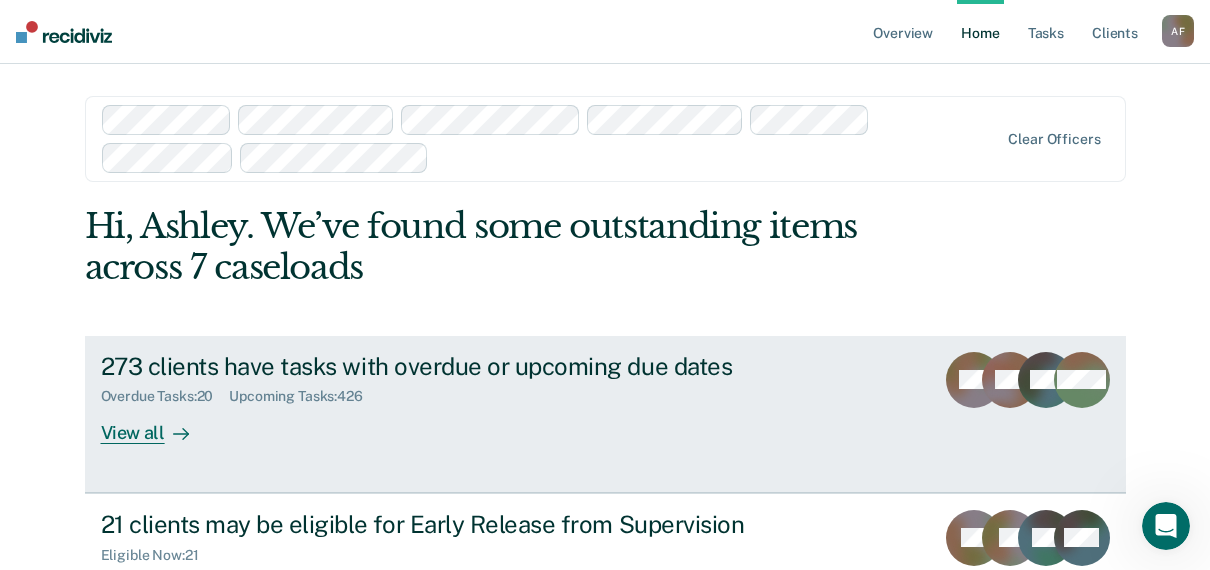 click on "View all" at bounding box center [157, 424] 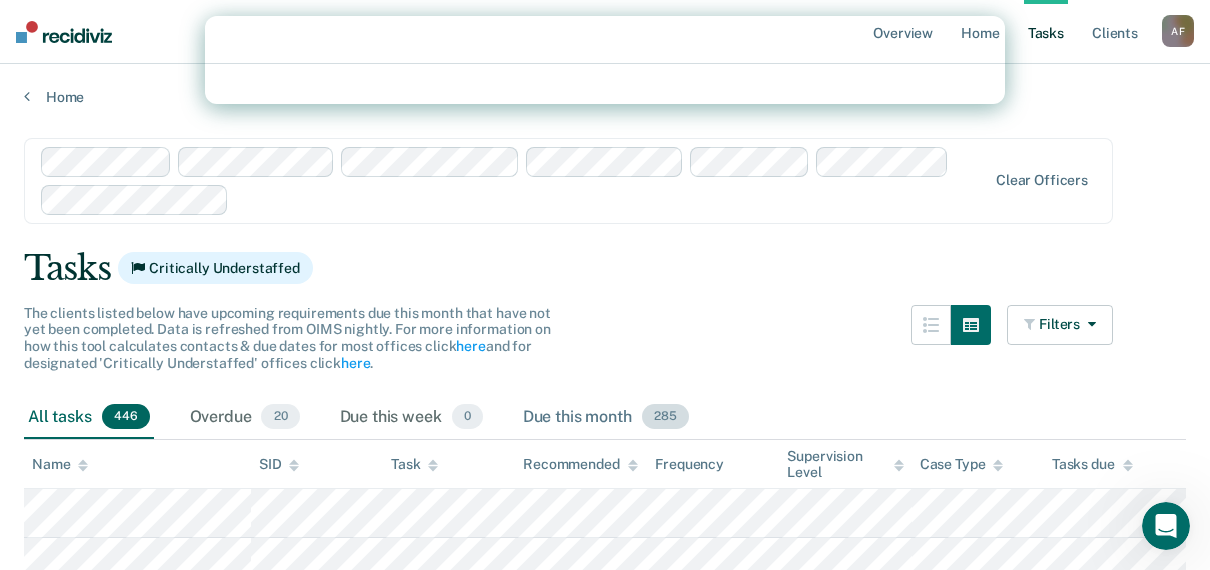 scroll, scrollTop: 100, scrollLeft: 0, axis: vertical 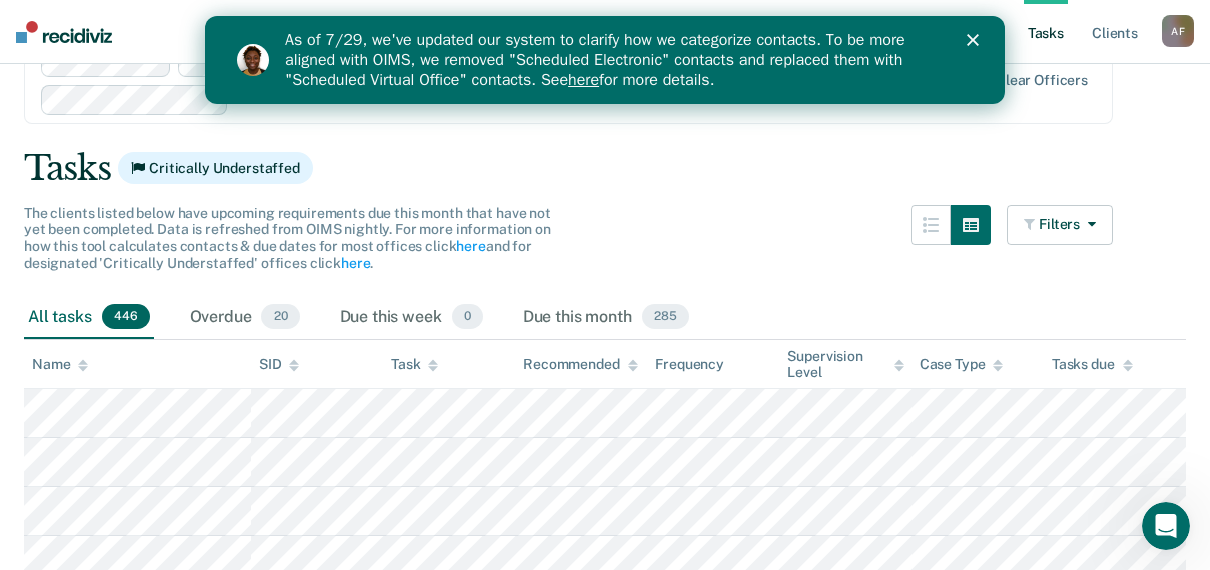 click on "Tasks Critically Understaffed" at bounding box center [605, 168] 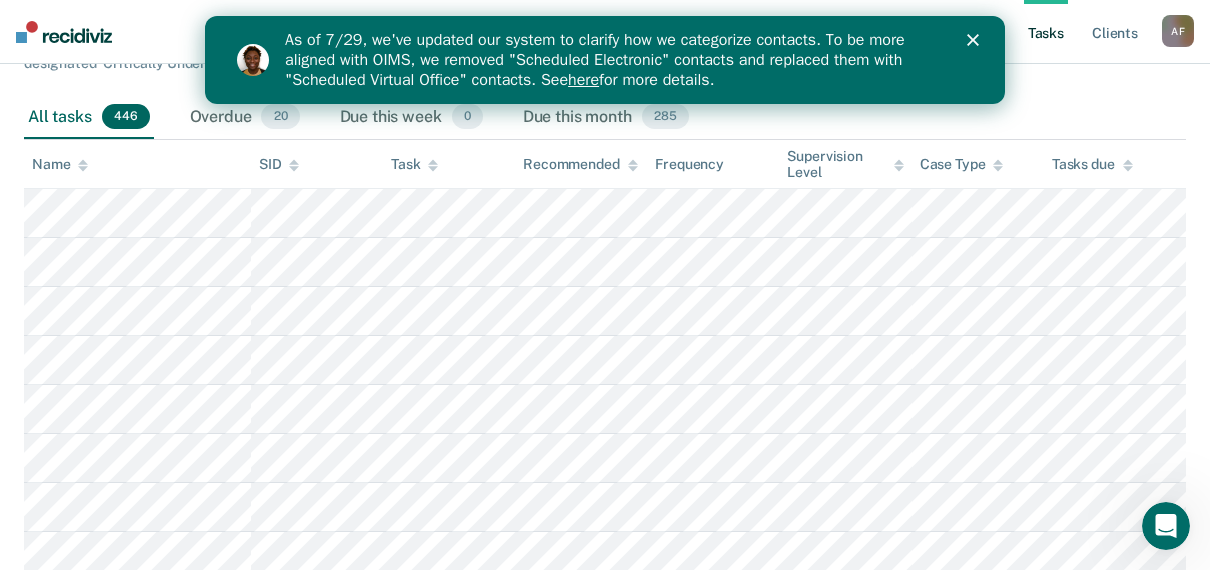 scroll, scrollTop: 0, scrollLeft: 0, axis: both 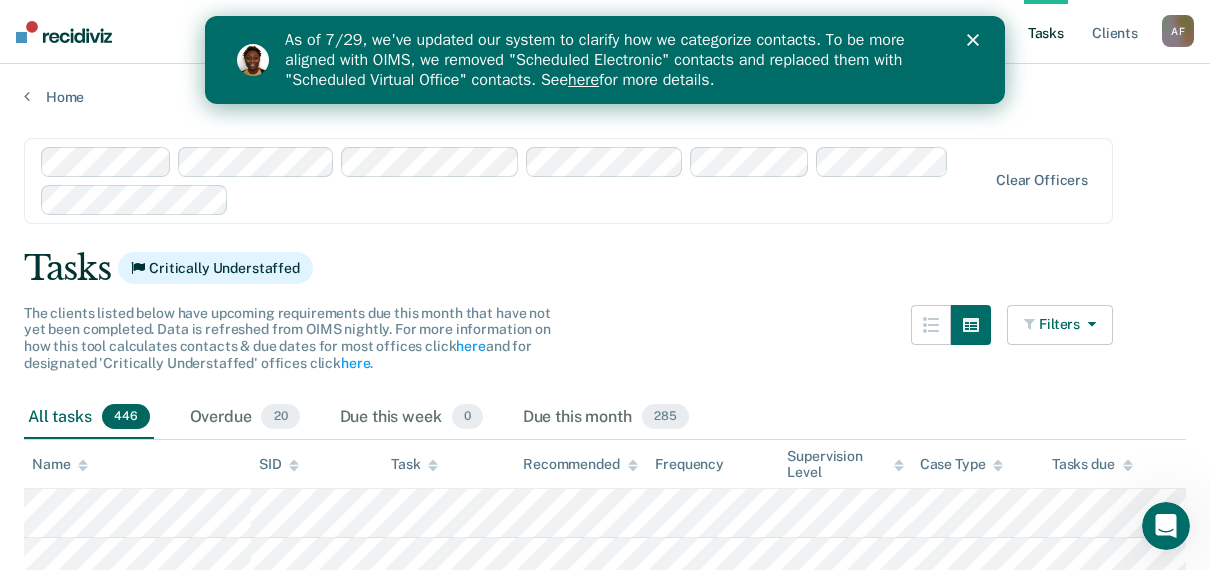 click on "Filters" at bounding box center [1060, 325] 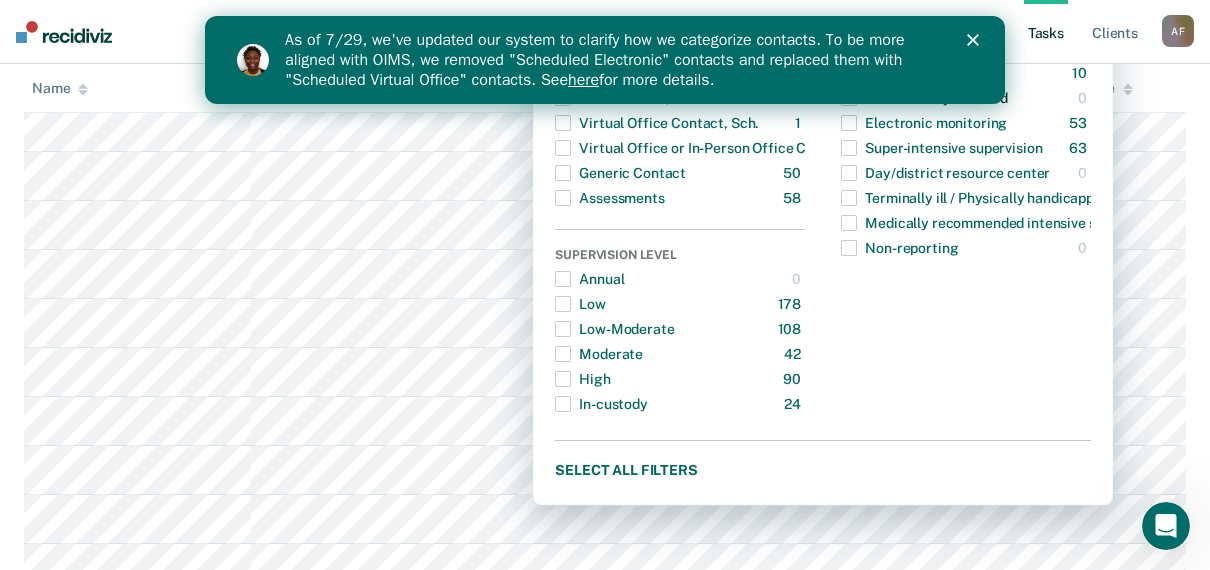 scroll, scrollTop: 600, scrollLeft: 0, axis: vertical 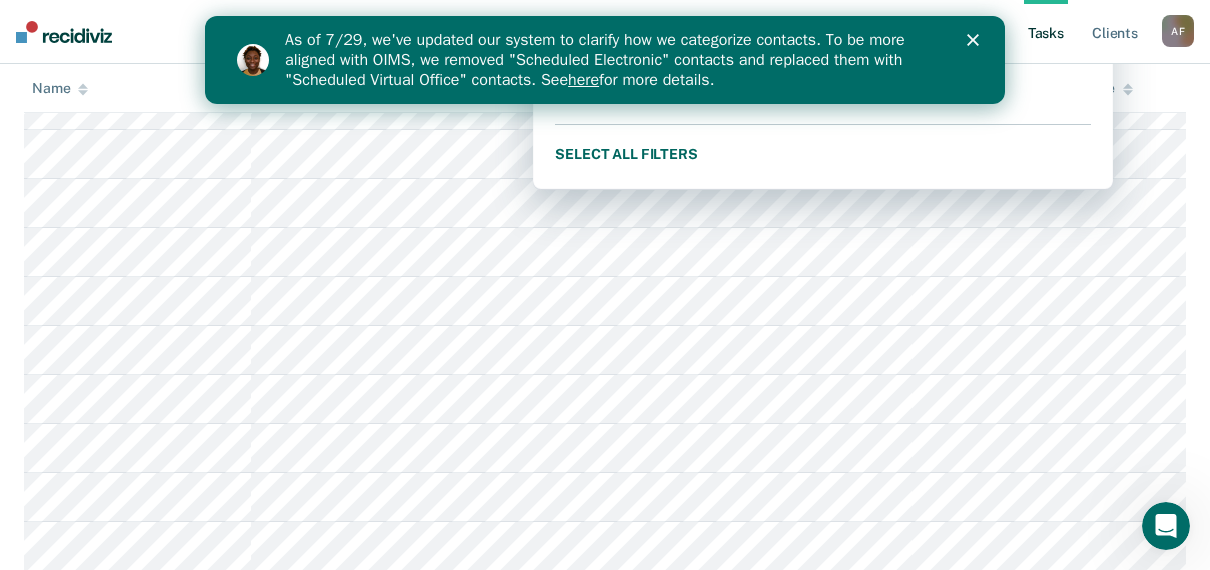 click on "As of 7/29, we've updated our system to clarify how we categorize contacts. To be more aligned with OIMS, we removed "Scheduled Electronic" contacts and replaced them with "Scheduled Virtual Office" contacts. See  here  for more details." at bounding box center (605, 60) 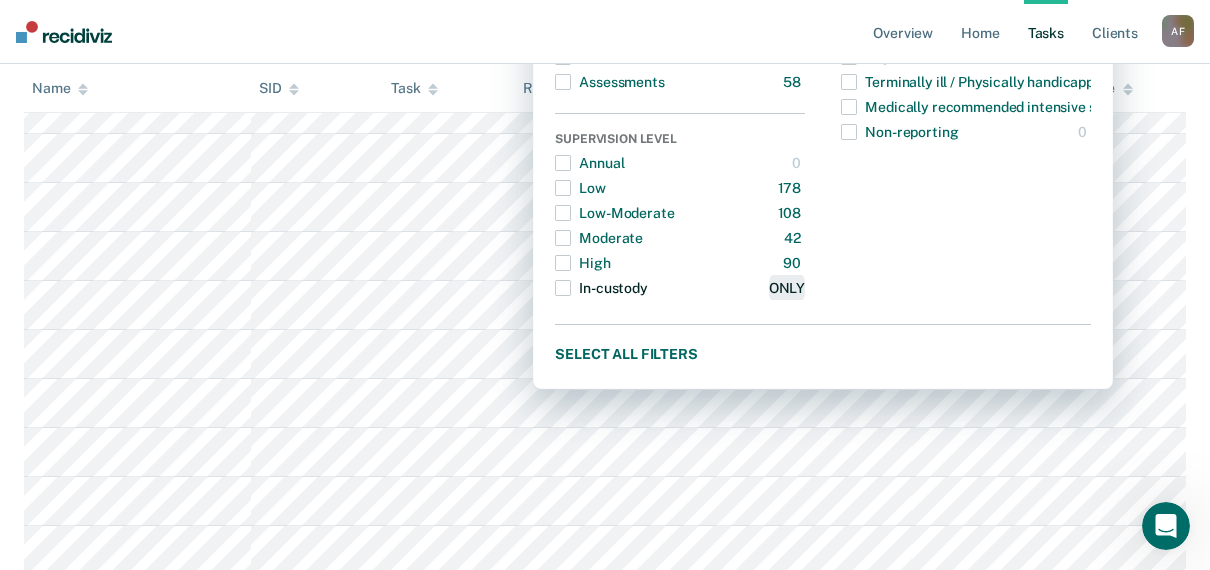 scroll, scrollTop: 200, scrollLeft: 0, axis: vertical 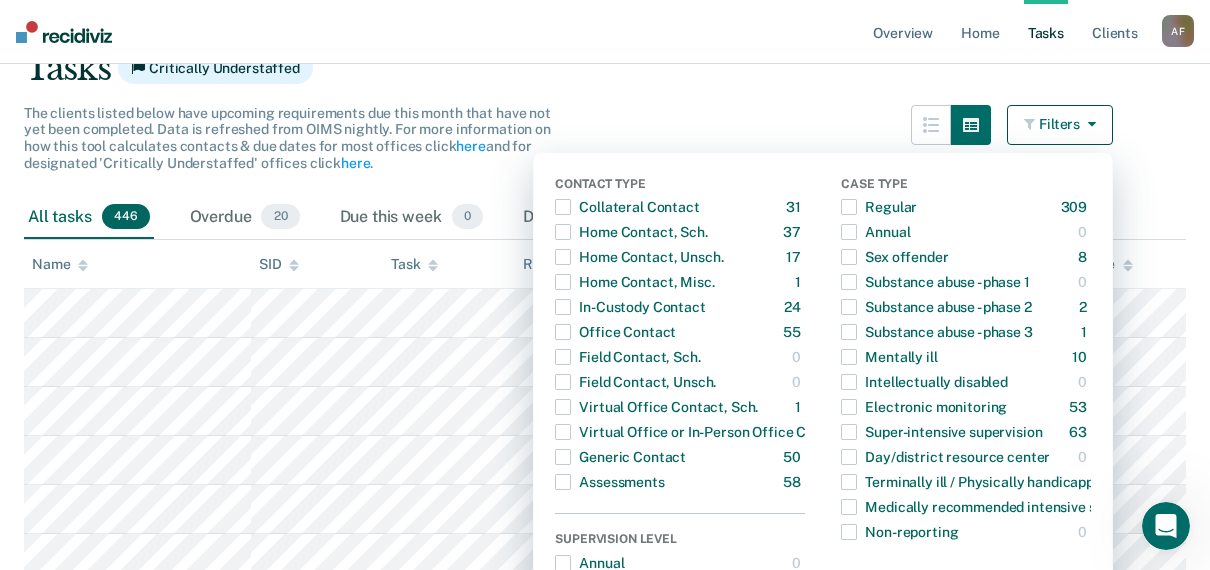 click on "Clear officers Tasks Critically Understaffed The clients listed below have upcoming requirements due this month that have not yet been completed. Data is refreshed from OIMS nightly. For more information on how this tool calculates contacts & due dates for most offices click here and for designated 'Critically Understaffed' offices click here . Filters Contact Type Collateral Contact 31 ONLY Home Contact, Sch. 37 ONLY Home Contact, Unsch. 17 ONLY Home Contact, Misc. 1 ONLY In-Custody Contact 24 ONLY Office Contact 55 ONLY Field Contact, Sch. 0 ONLY Field Contact, Unsch. 0 ONLY Virtual Office Contact, Sch. 1 ONLY Virtual Office or In-Person Office Contact 172 ONLY Generic Contact 50 ONLY Assessments 58 ONLY Supervision Level Annual 0 ONLY Low 178 ONLY Low-Moderate 108 ONLY Moderate 42 ONLY High 90 ONLY In-custody 24 ONLY Case Type Regular 309 ONLY Annual 0 ONLY Sex offender 8 ONLY Substance abuse - phase 1 0 ONLY Substance abuse - phase 2 2 ONLY 1 ONLY 10" at bounding box center [605, 11061] 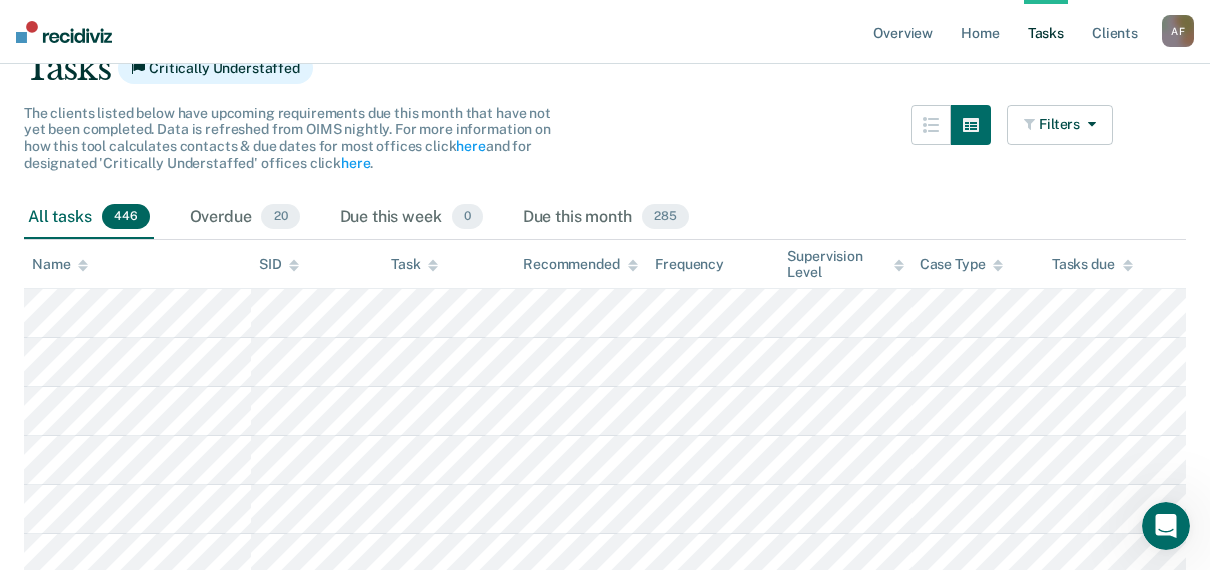 click on "All tasks 446 Overdue 20 Due this week 0 Due this month 285" at bounding box center (605, 218) 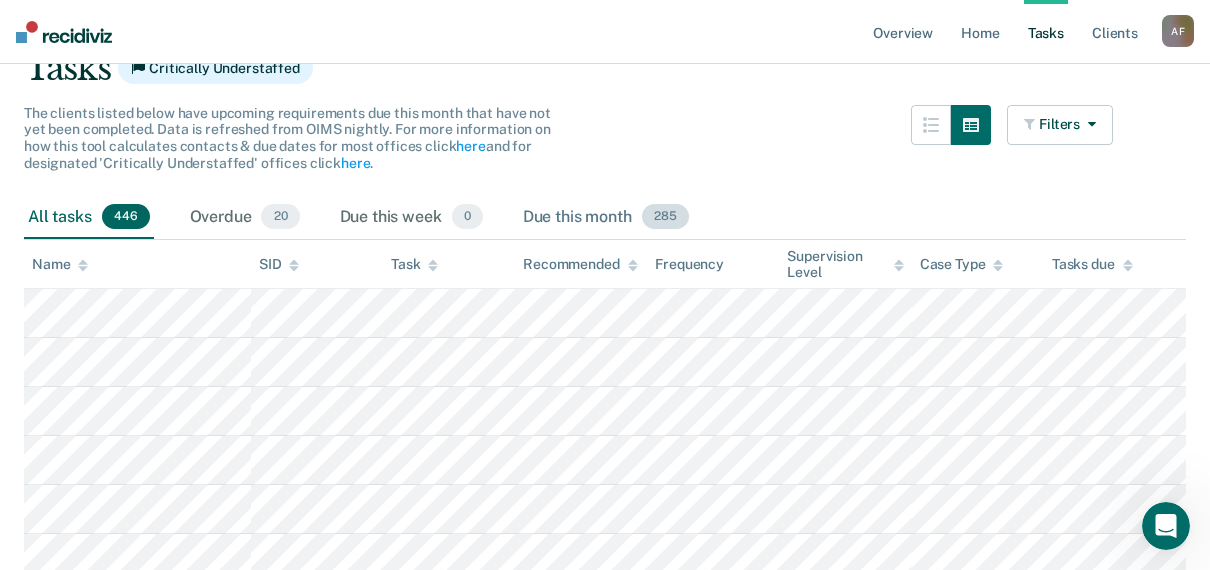 click on "Due this month 285" at bounding box center (606, 218) 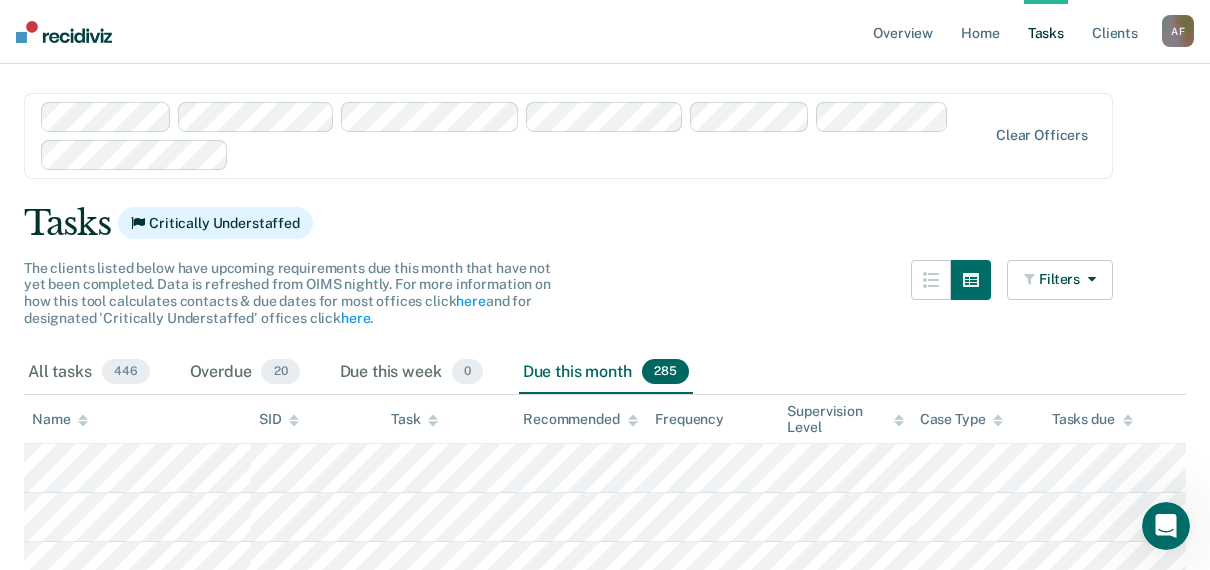scroll, scrollTop: 0, scrollLeft: 0, axis: both 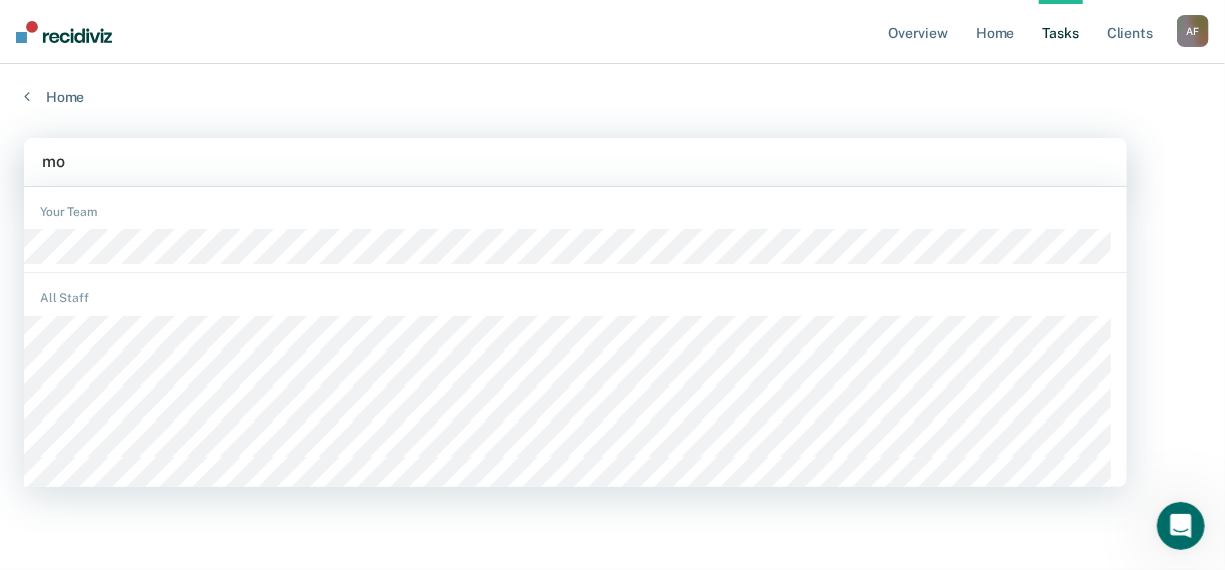 type on "mon" 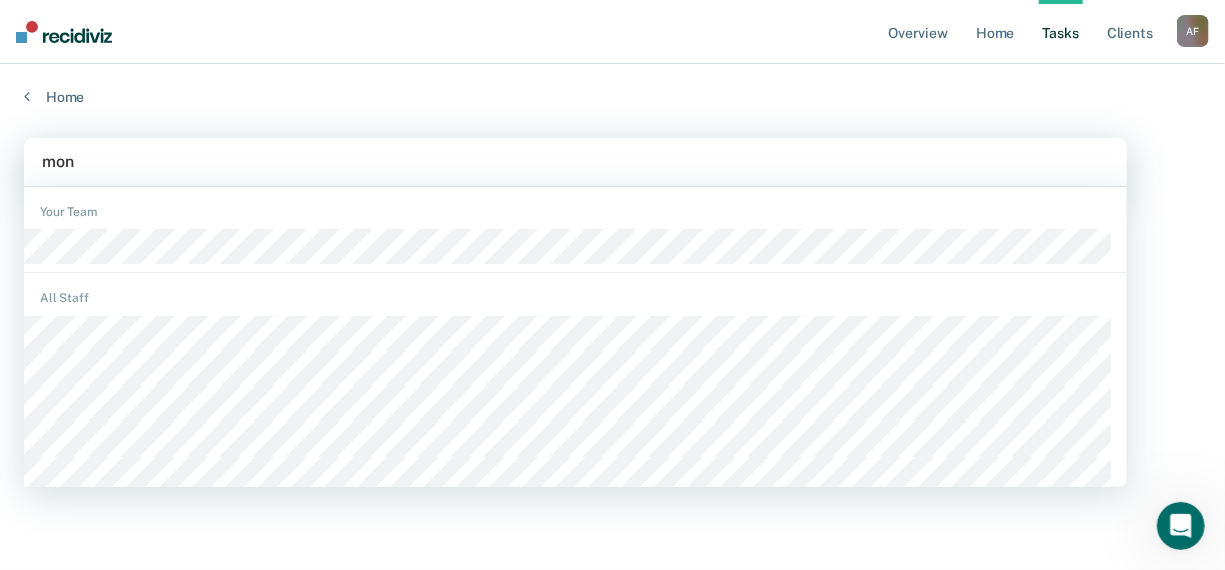 type 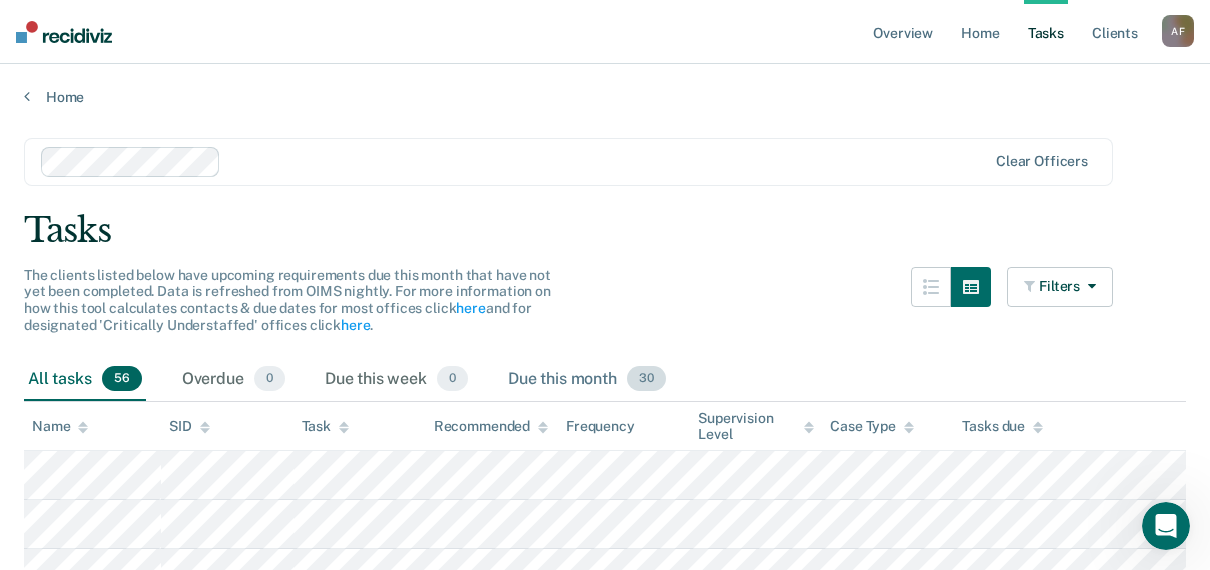 click on "Due this month 30" at bounding box center (587, 380) 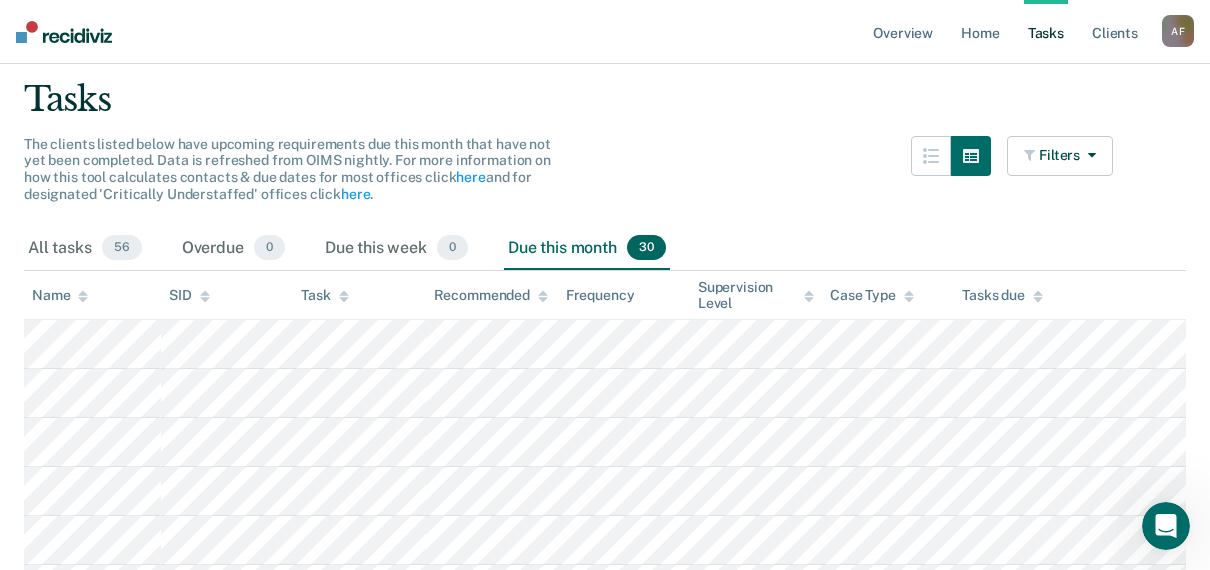 scroll, scrollTop: 100, scrollLeft: 0, axis: vertical 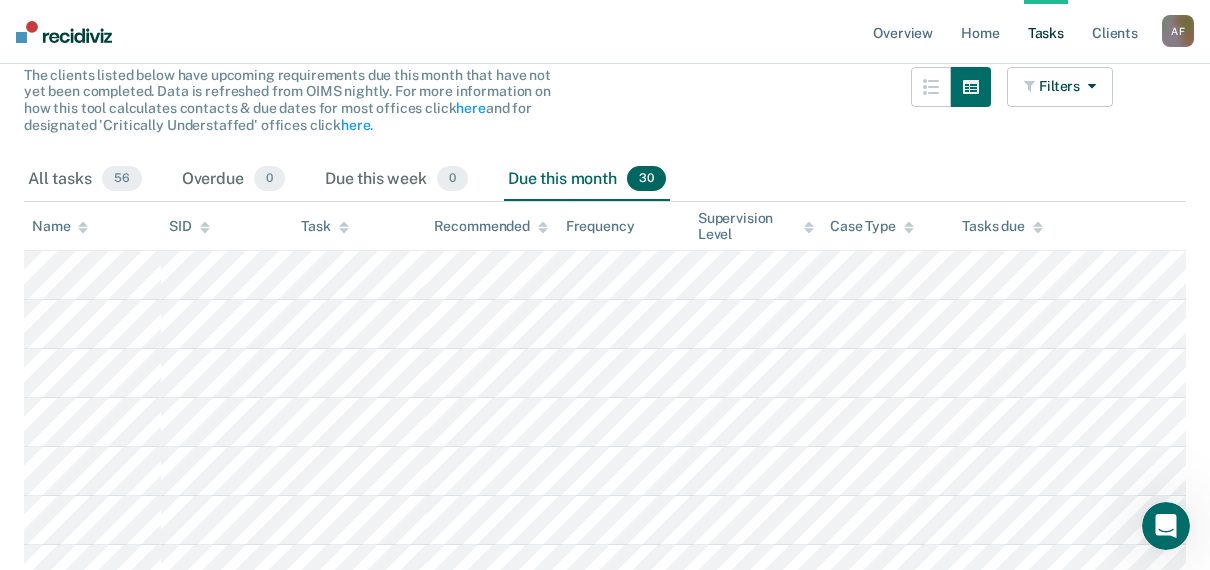 click on "Name" at bounding box center (60, 226) 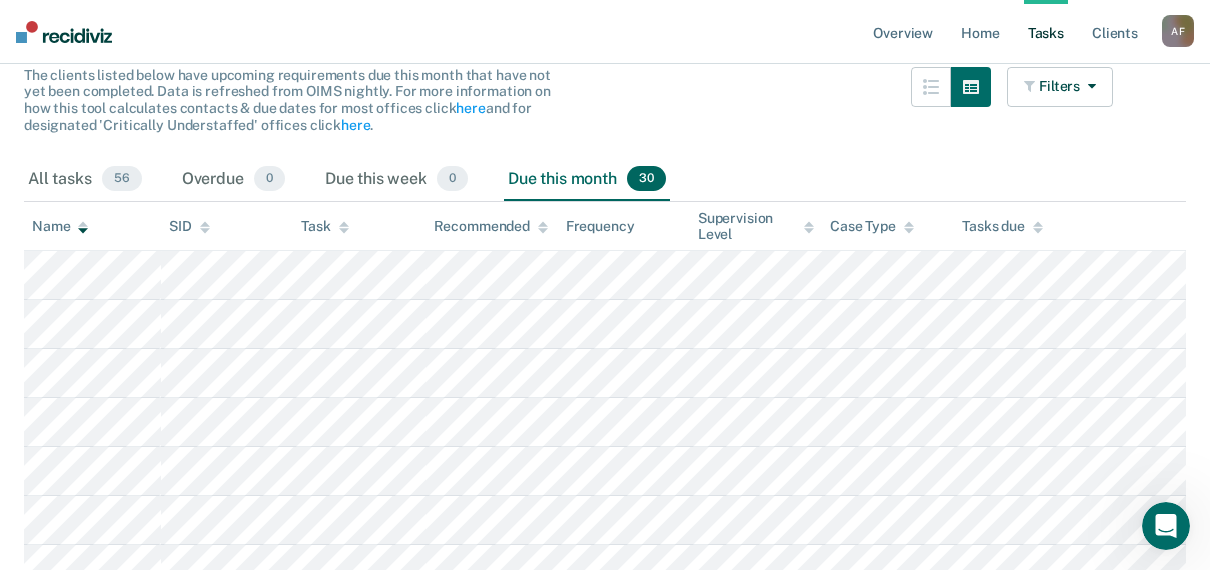 click on "The clients listed below have upcoming requirements due this month
that have not yet been completed. Data is refreshed from OIMS nightly.
For more information on how this tool calculates contacts & due dates
for most offices click here
and for designated 'Critically Understaffed' offices click
here .  Filters Contact Type Collateral Contact 0 ONLY Home Contact, Sch. 5 ONLY Home Contact, Unsch. 0 ONLY Home Contact, Misc. 0 ONLY In-Custody Contact 0 ONLY Office Contact 3 ONLY Field Contact, Sch. 0 ONLY Field Contact, Unsch. 0 ONLY Virtual Office Contact, Sch. 0 ONLY Virtual Office or In-Person Office Contact 34 ONLY Generic Contact 5 ONLY Assessments 9 ONLY Supervision Level Annual 0 ONLY Low 22 ONLY Low-Moderate 25 ONLY Moderate 1 ONLY High 8 ONLY In-custody 0 ONLY Case Type Regular 56 ONLY Annual 0 ONLY Sex offender 0 ONLY Substance abuse - phase 1 0 ONLY Substance abuse - phase 2 0 ONLY Substance abuse - phase 3 0 ONLY Mentally ill 0 ONLY 0 ONLY 0 ONLY 0 0" at bounding box center (568, 112) 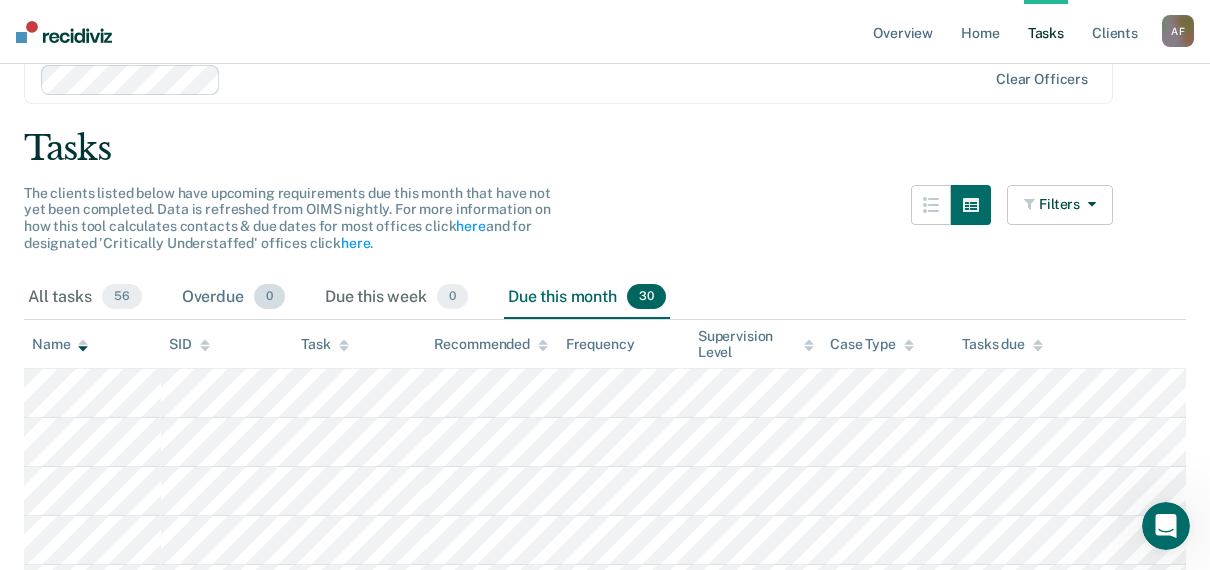 scroll, scrollTop: 200, scrollLeft: 0, axis: vertical 